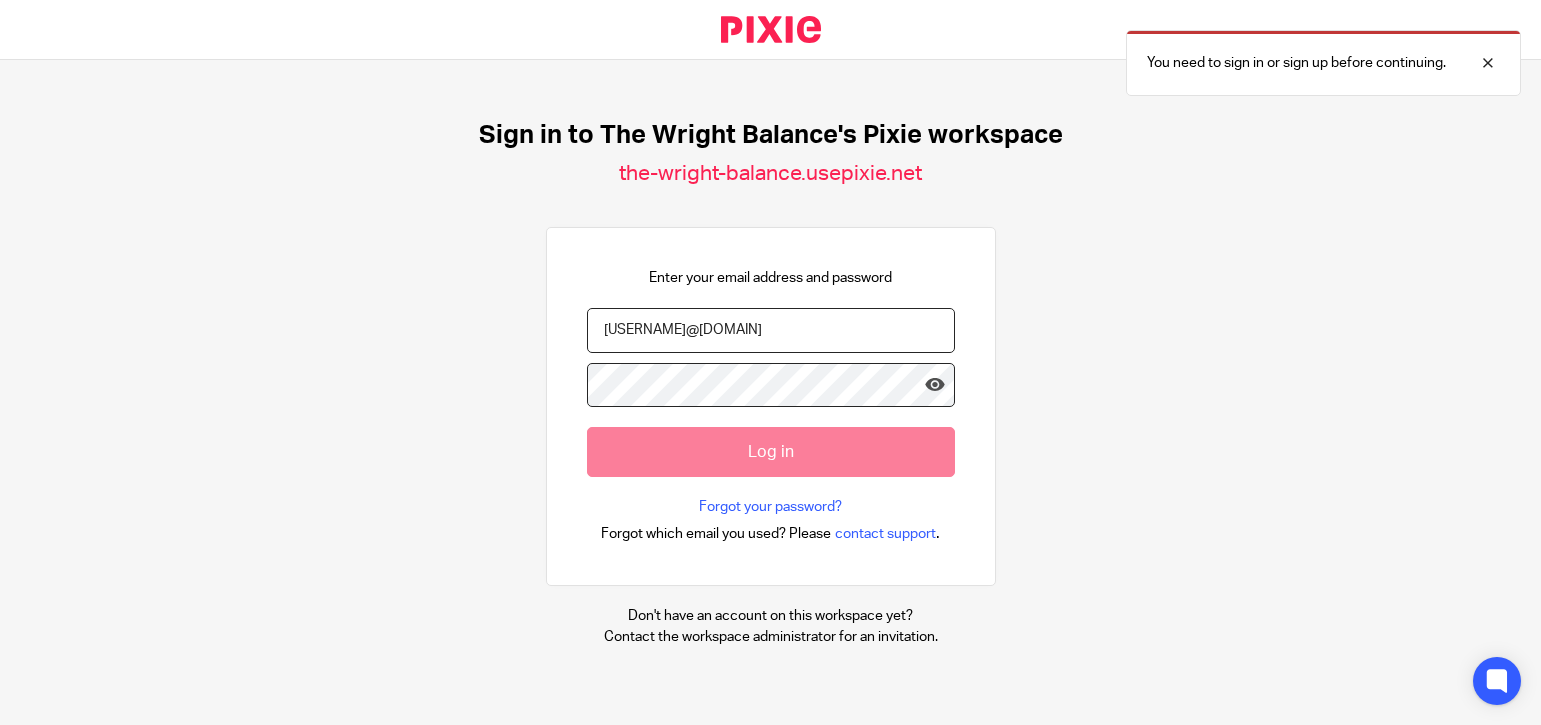 scroll, scrollTop: 0, scrollLeft: 0, axis: both 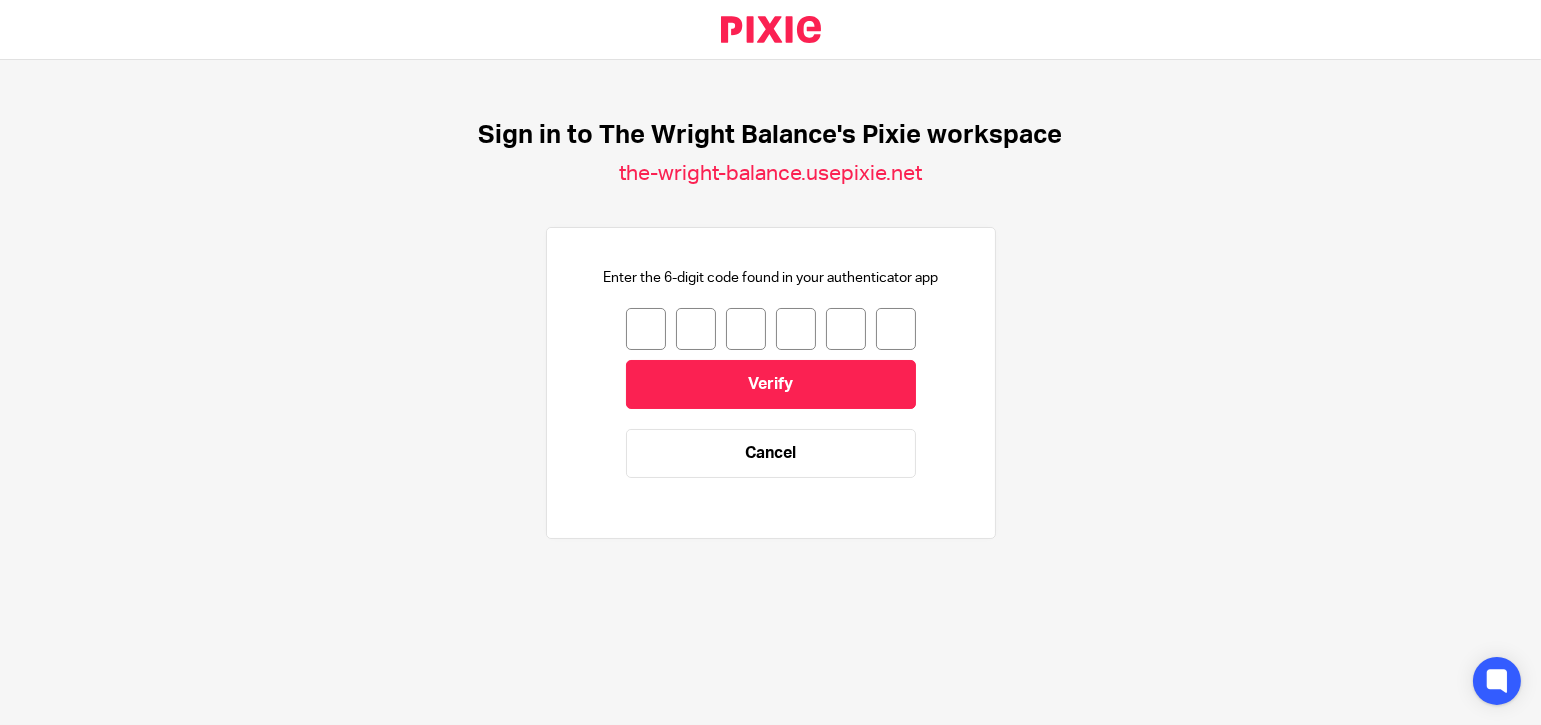 click at bounding box center [646, 329] 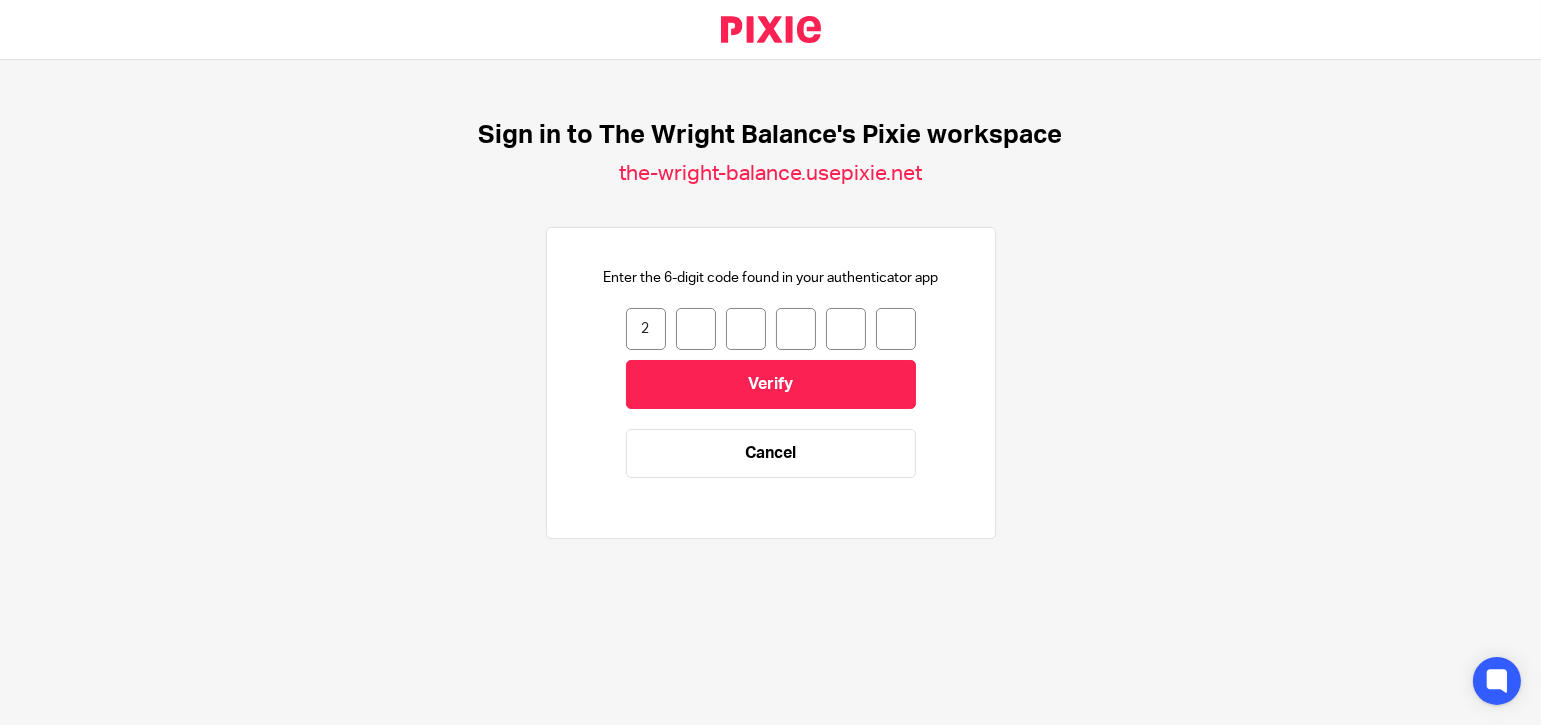 type on "6" 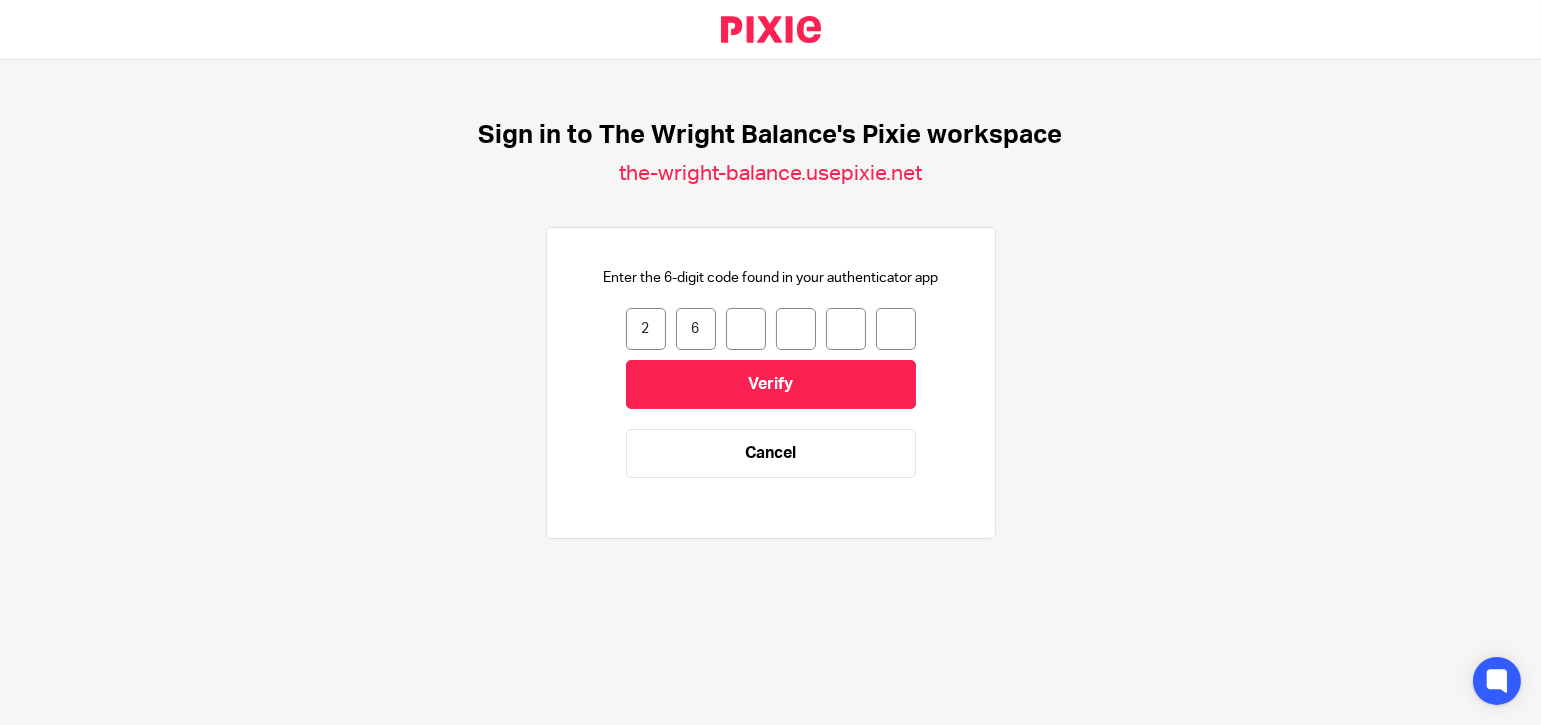 type on "8" 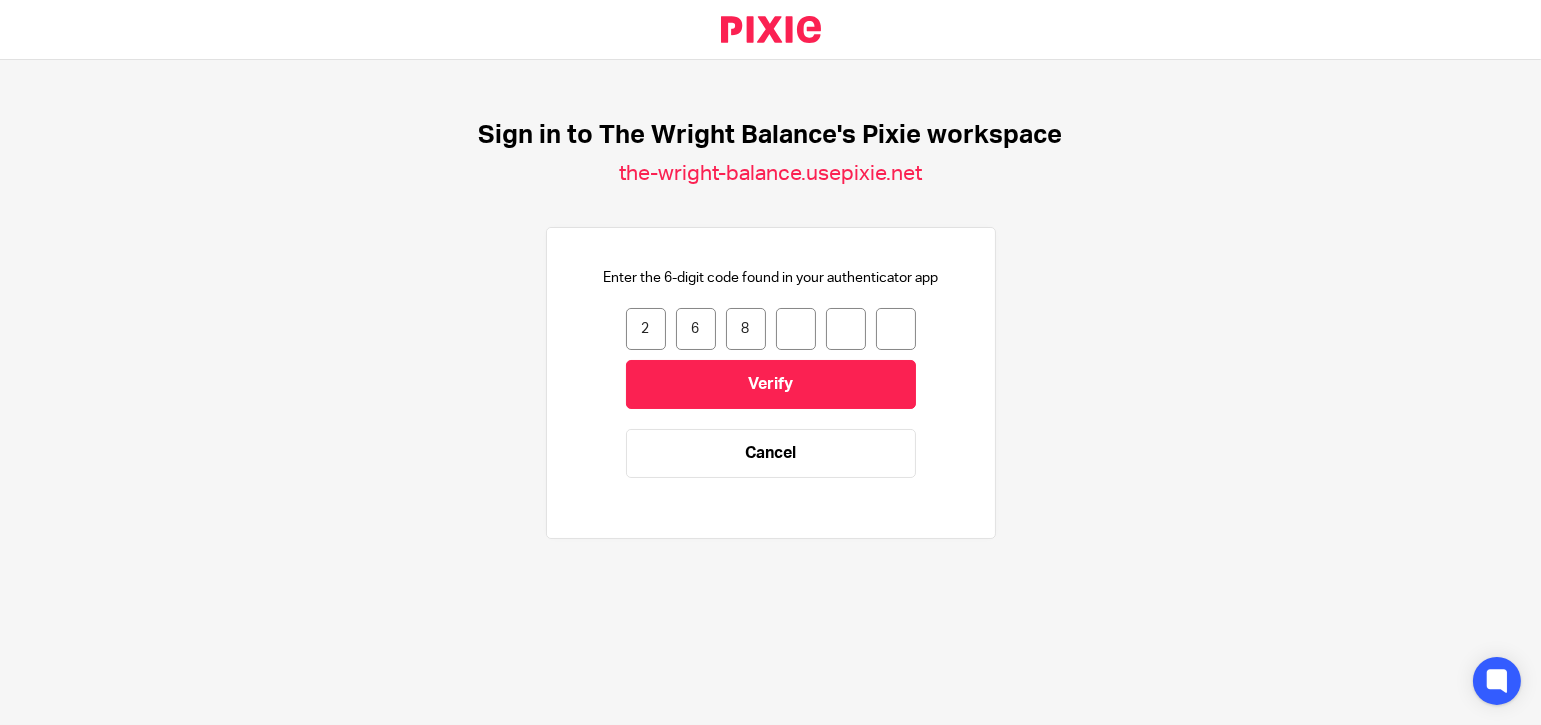 type on "3" 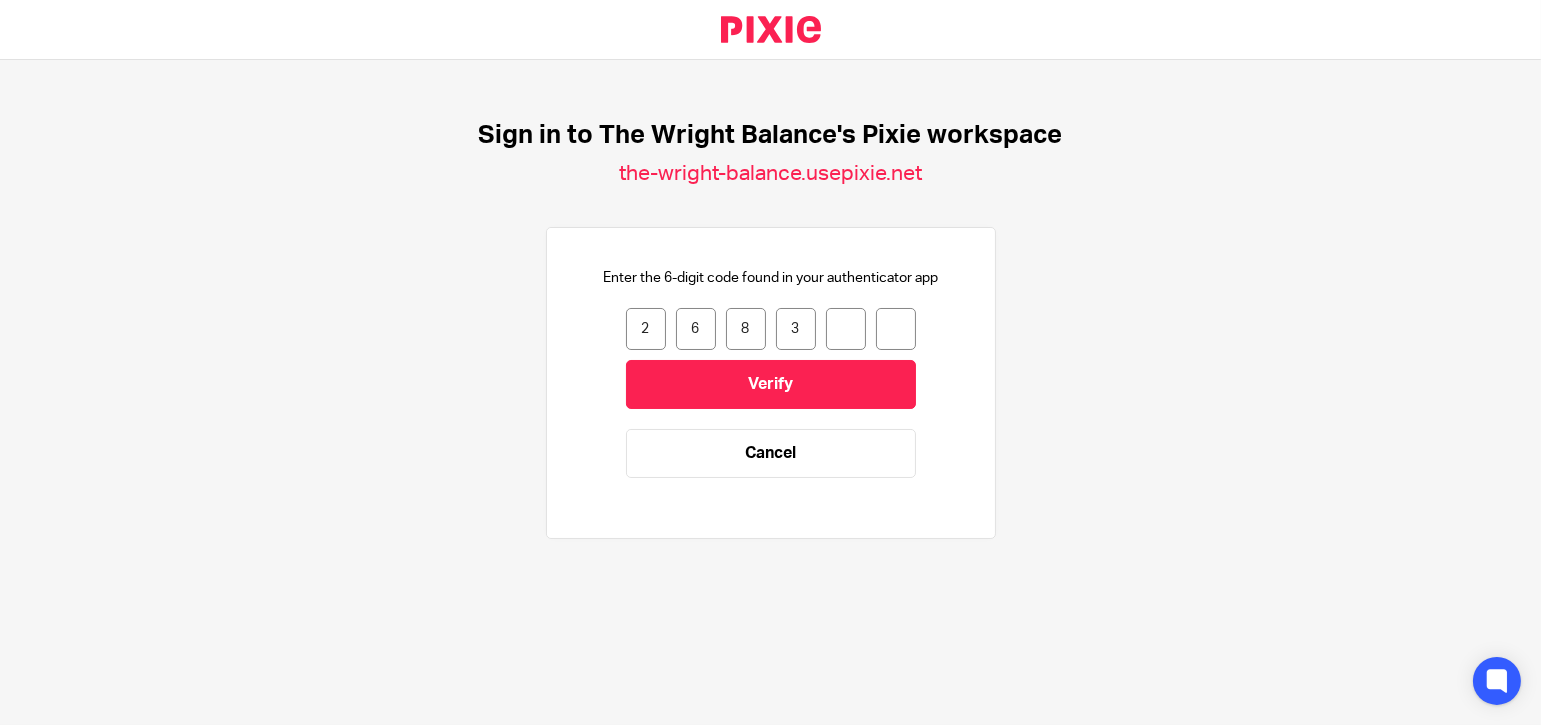type on "1" 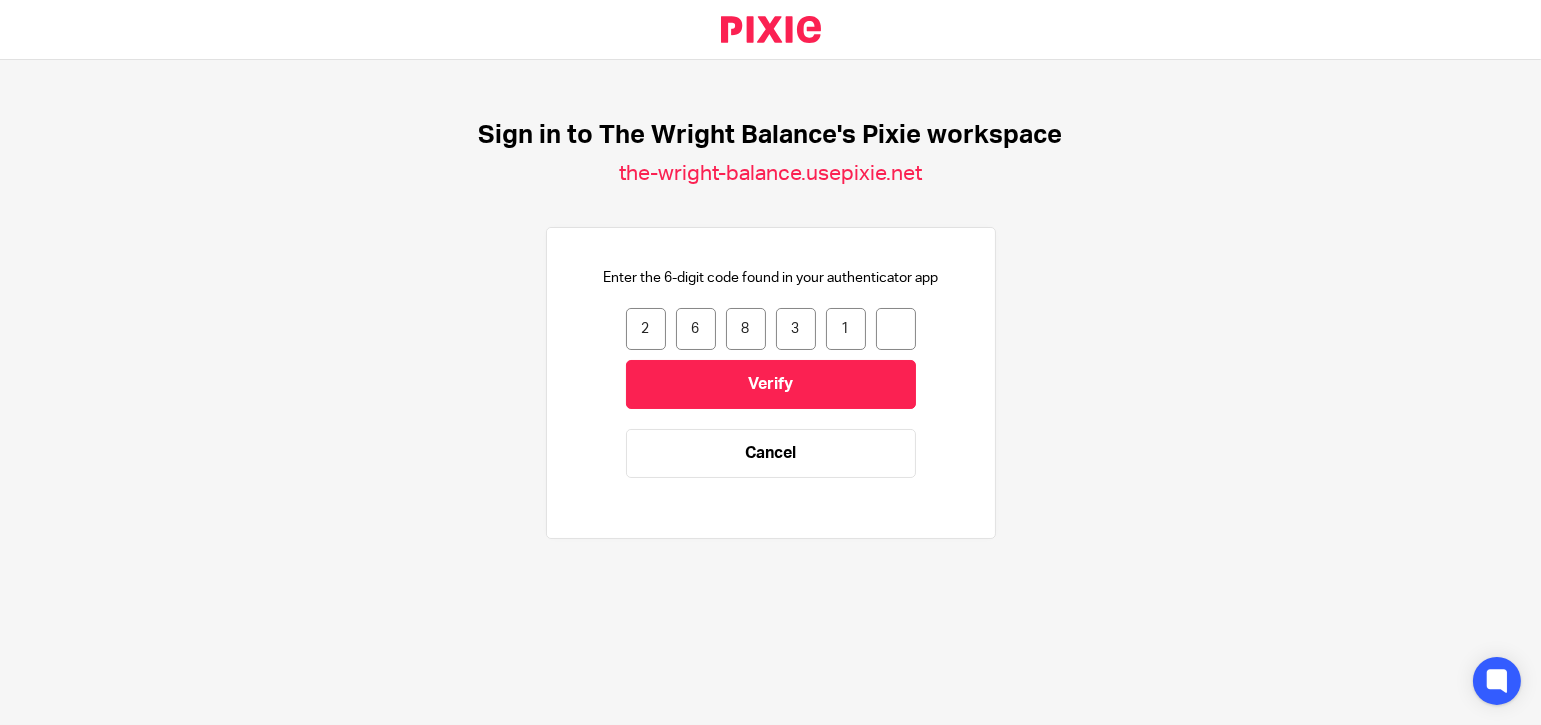 type on "7" 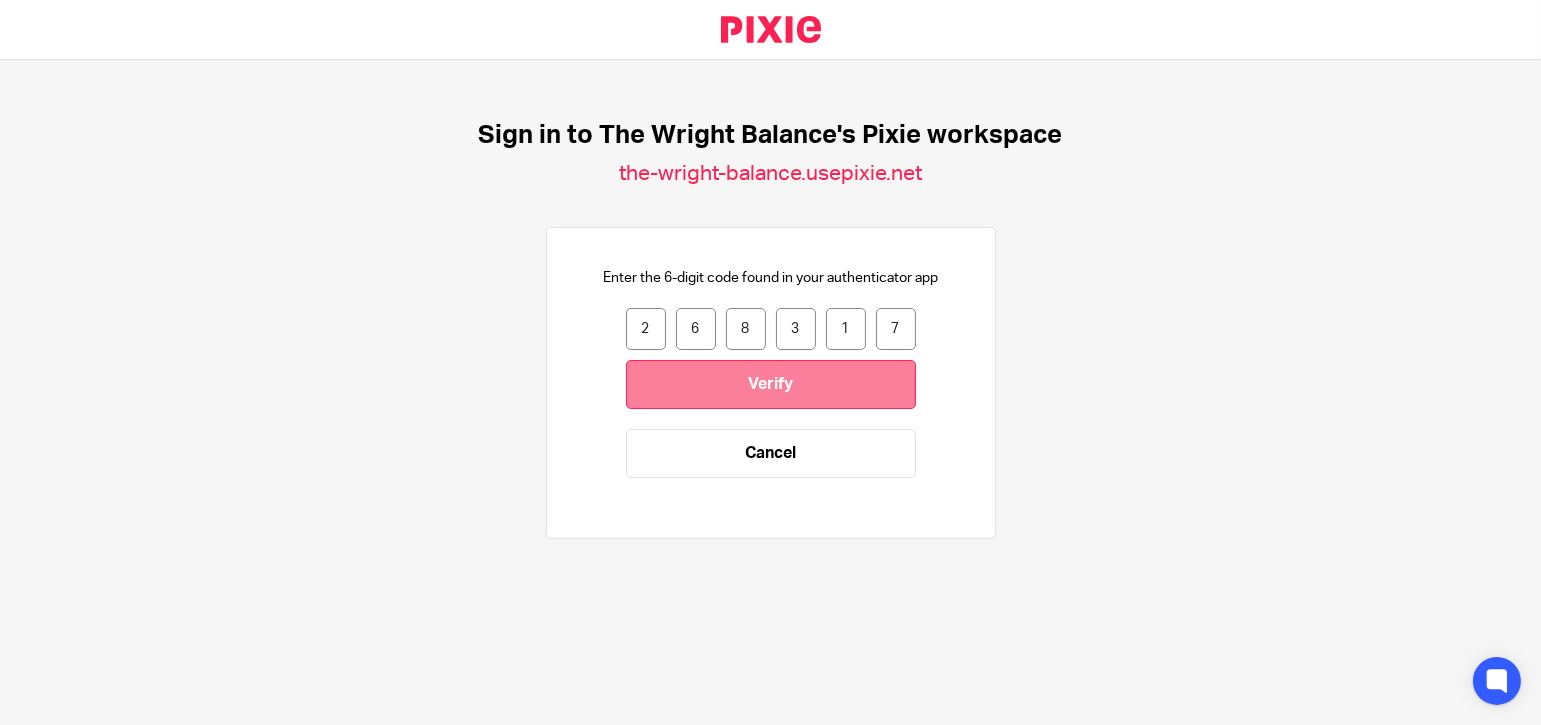 click on "Verify" at bounding box center (771, 384) 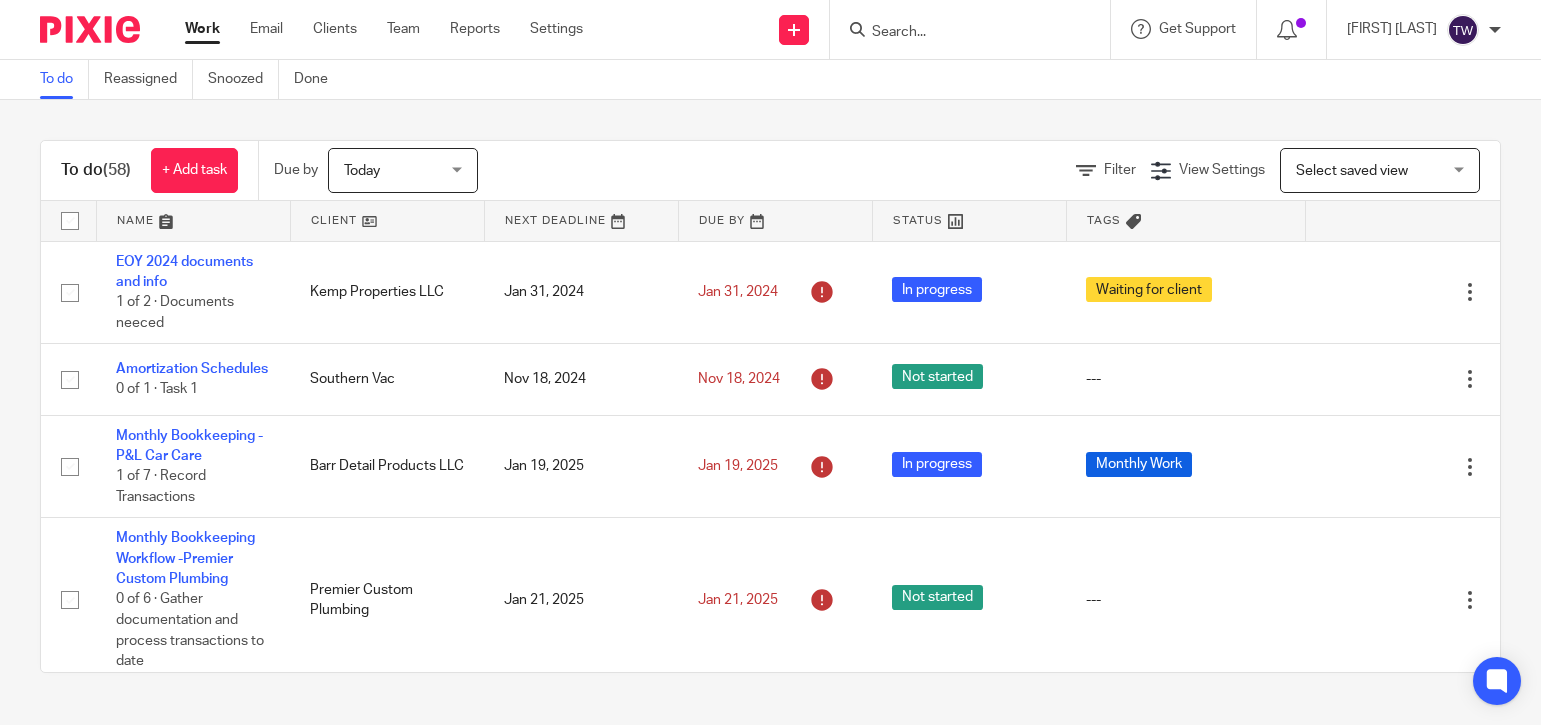 scroll, scrollTop: 0, scrollLeft: 0, axis: both 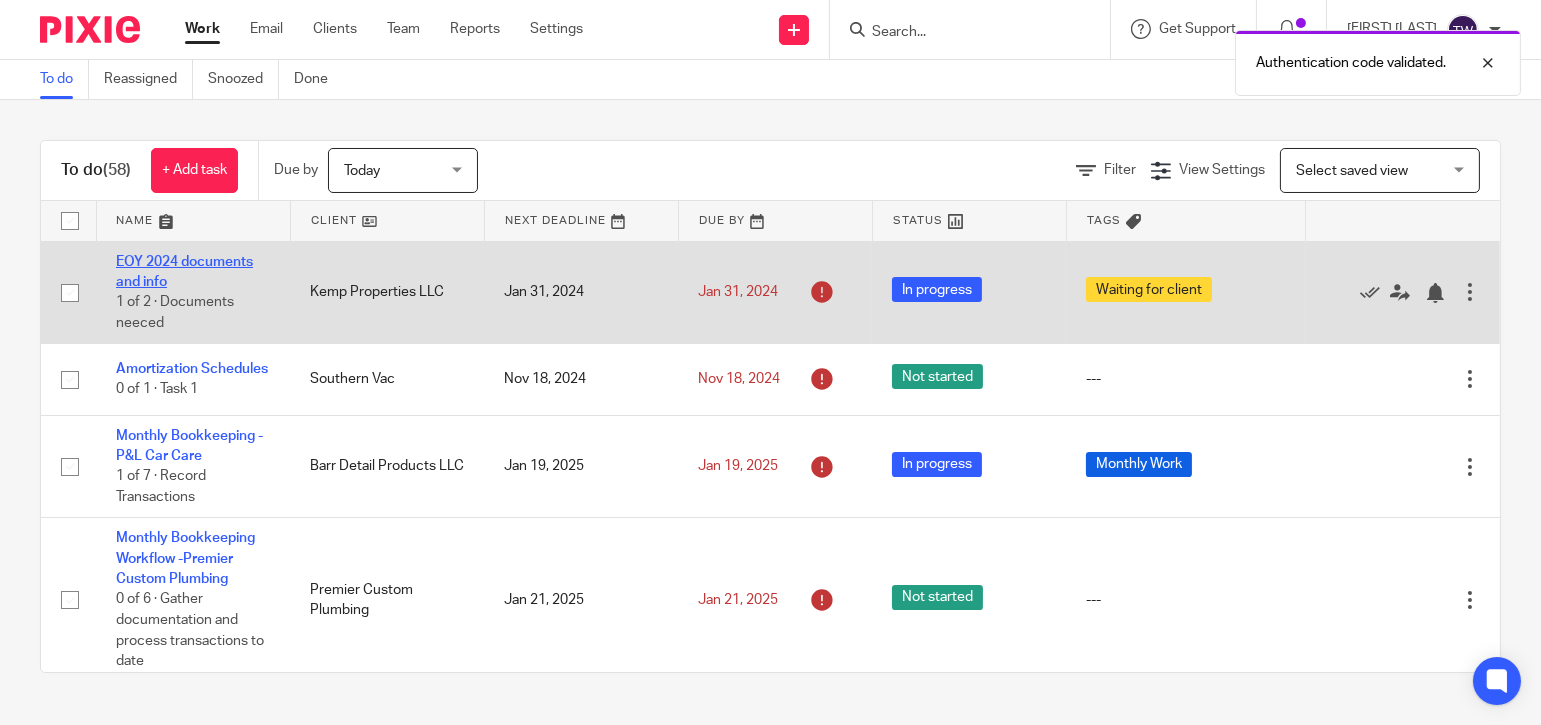 click on "EOY 2024 documents and info" at bounding box center (184, 272) 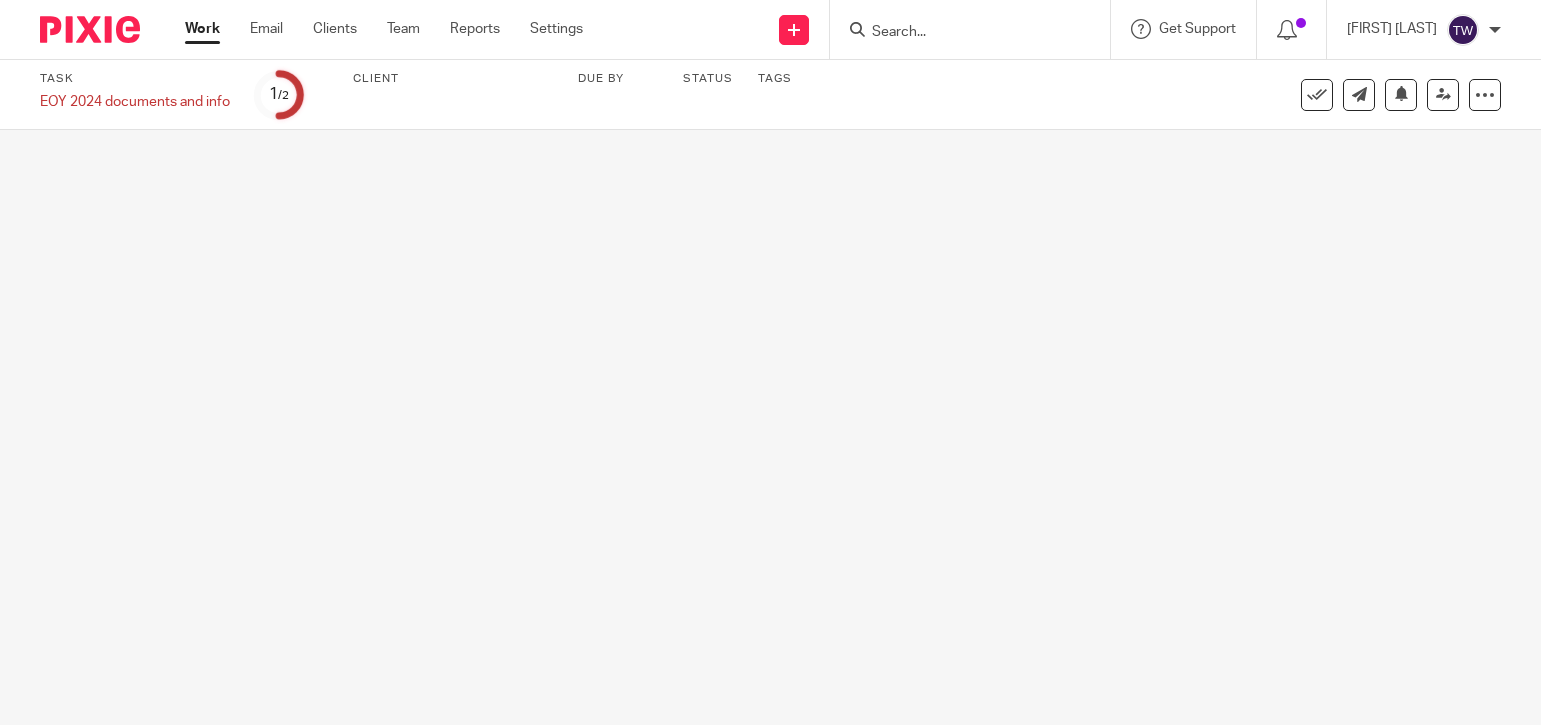 scroll, scrollTop: 0, scrollLeft: 0, axis: both 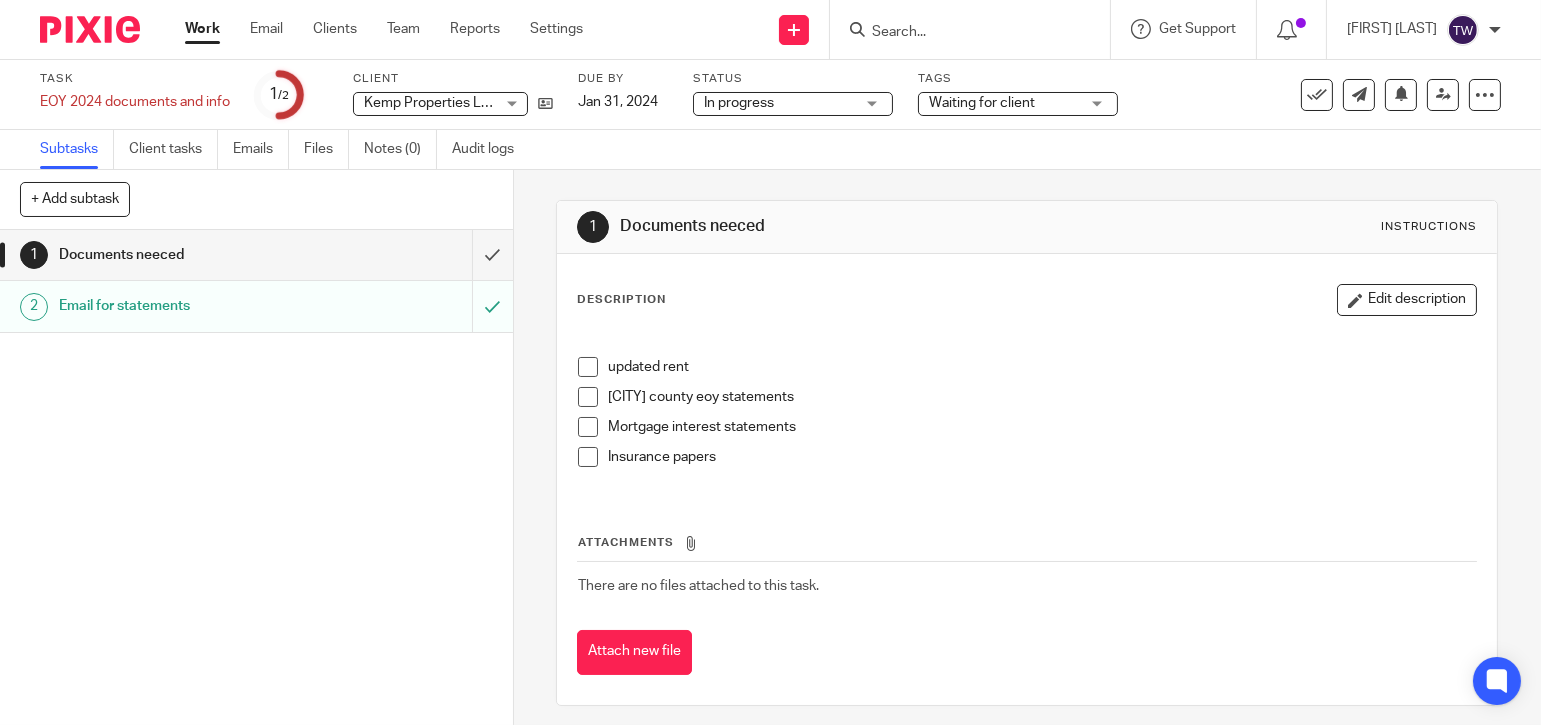 click at bounding box center (588, 397) 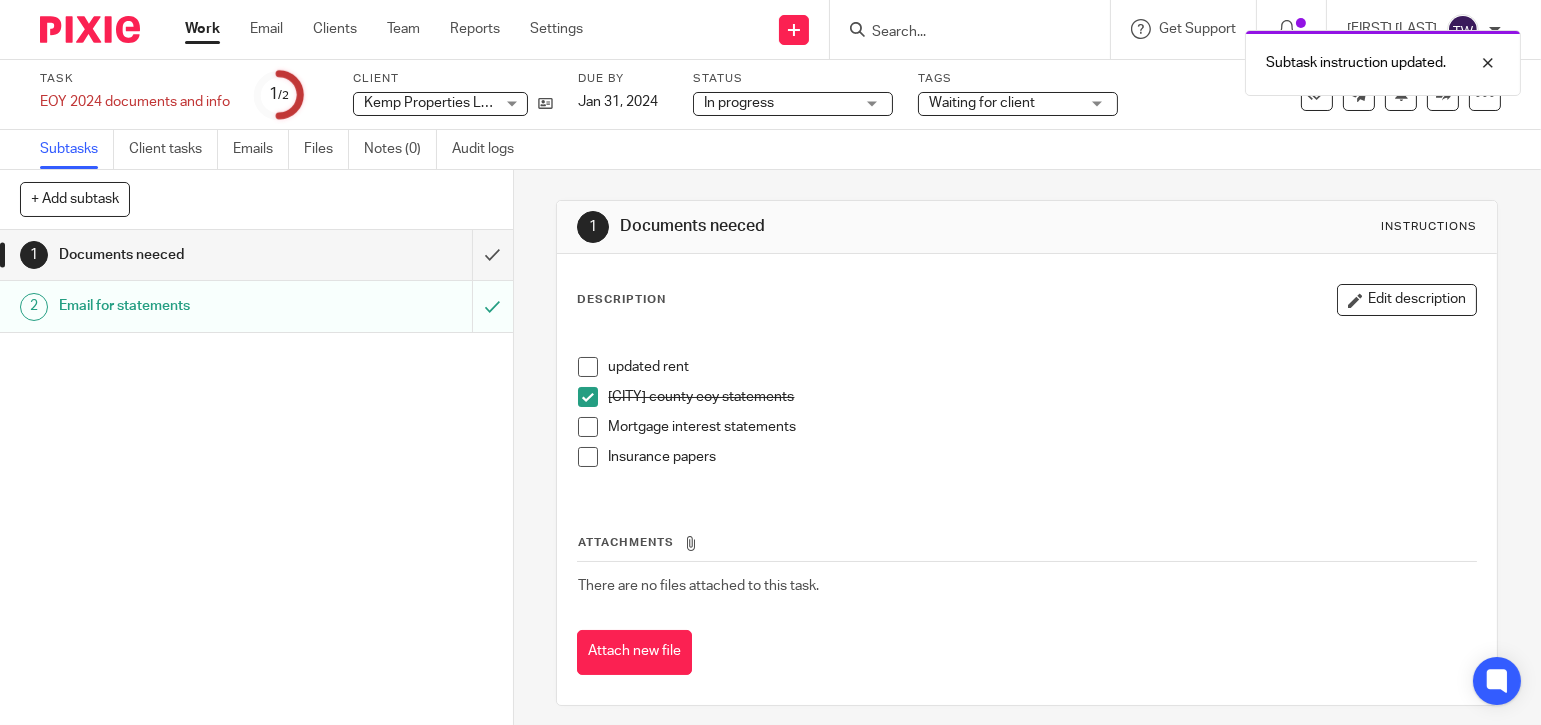 click at bounding box center [588, 457] 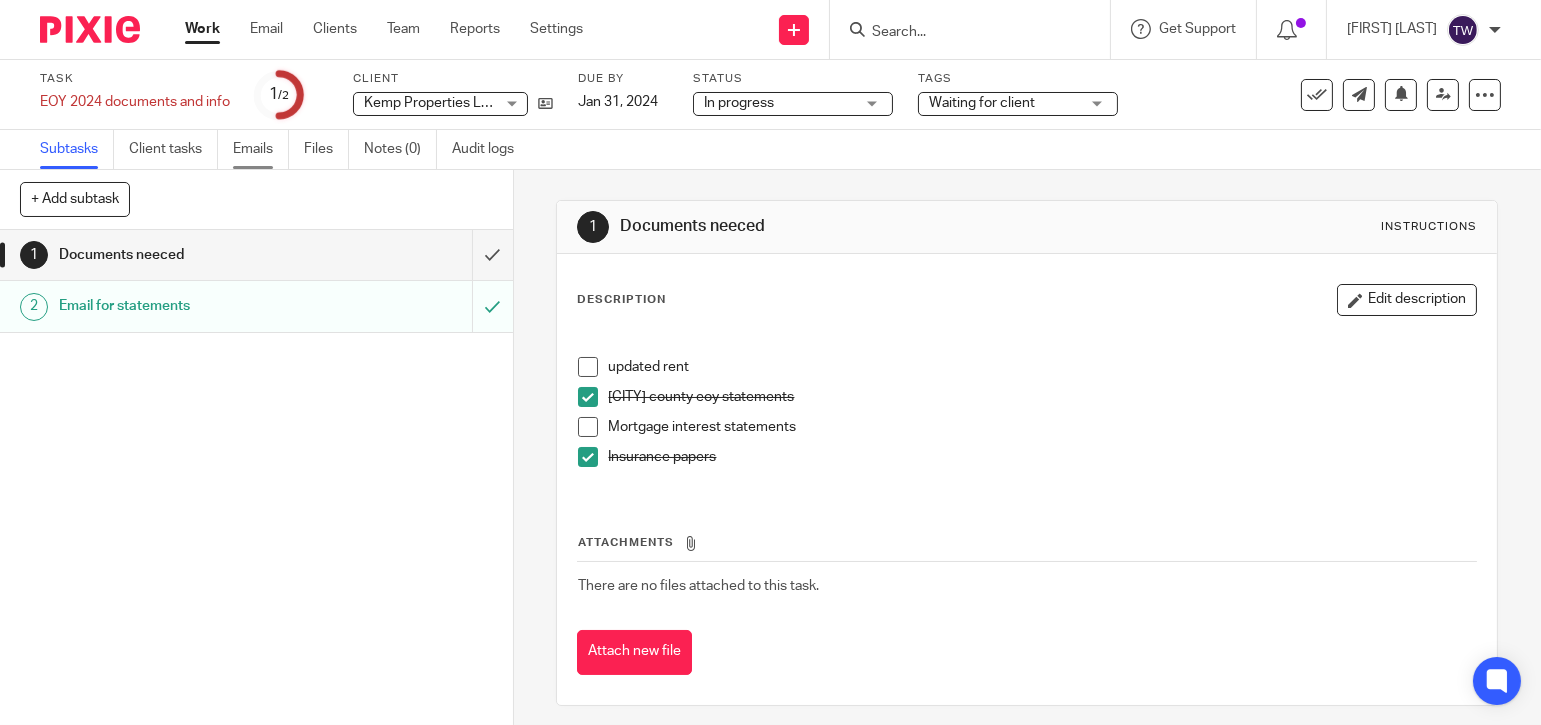 click on "Emails" at bounding box center (261, 149) 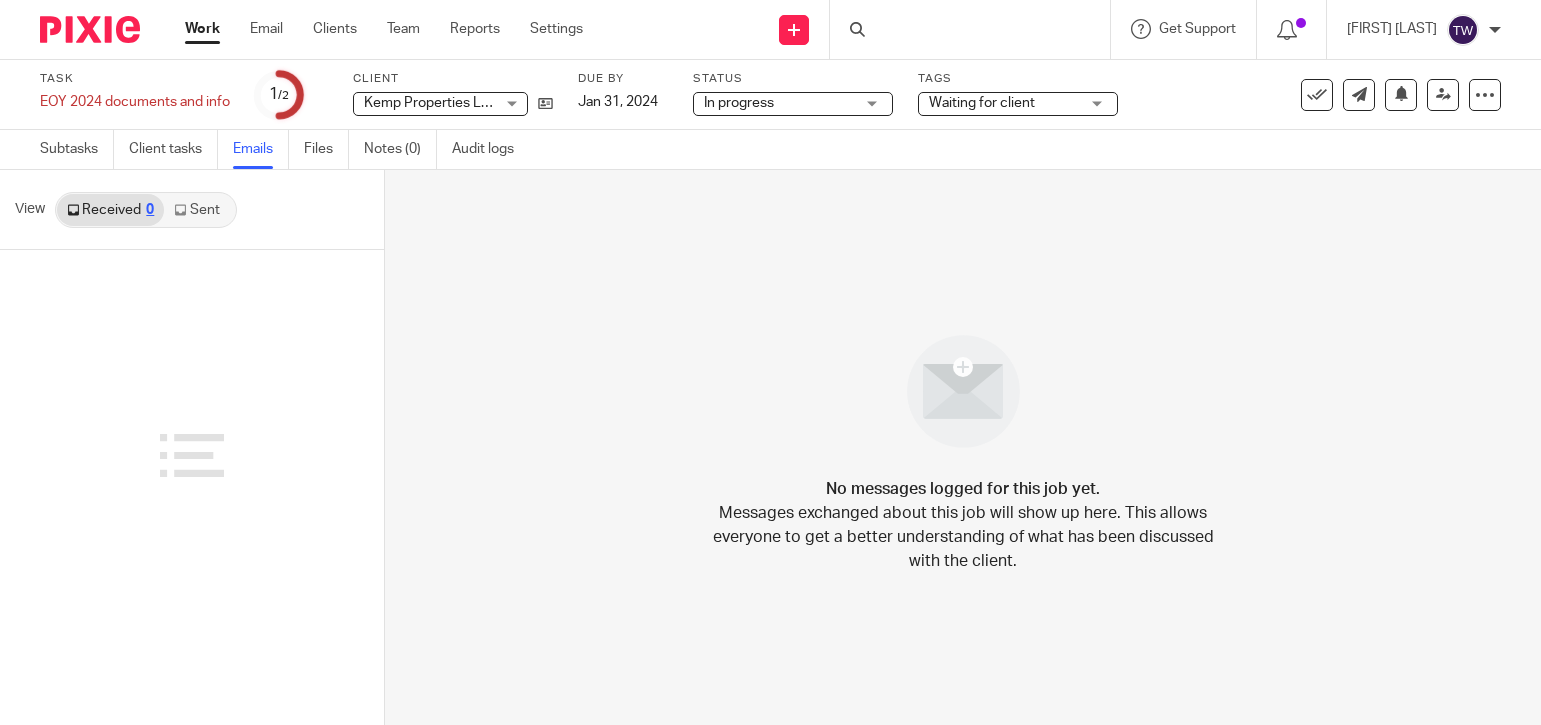 scroll, scrollTop: 0, scrollLeft: 0, axis: both 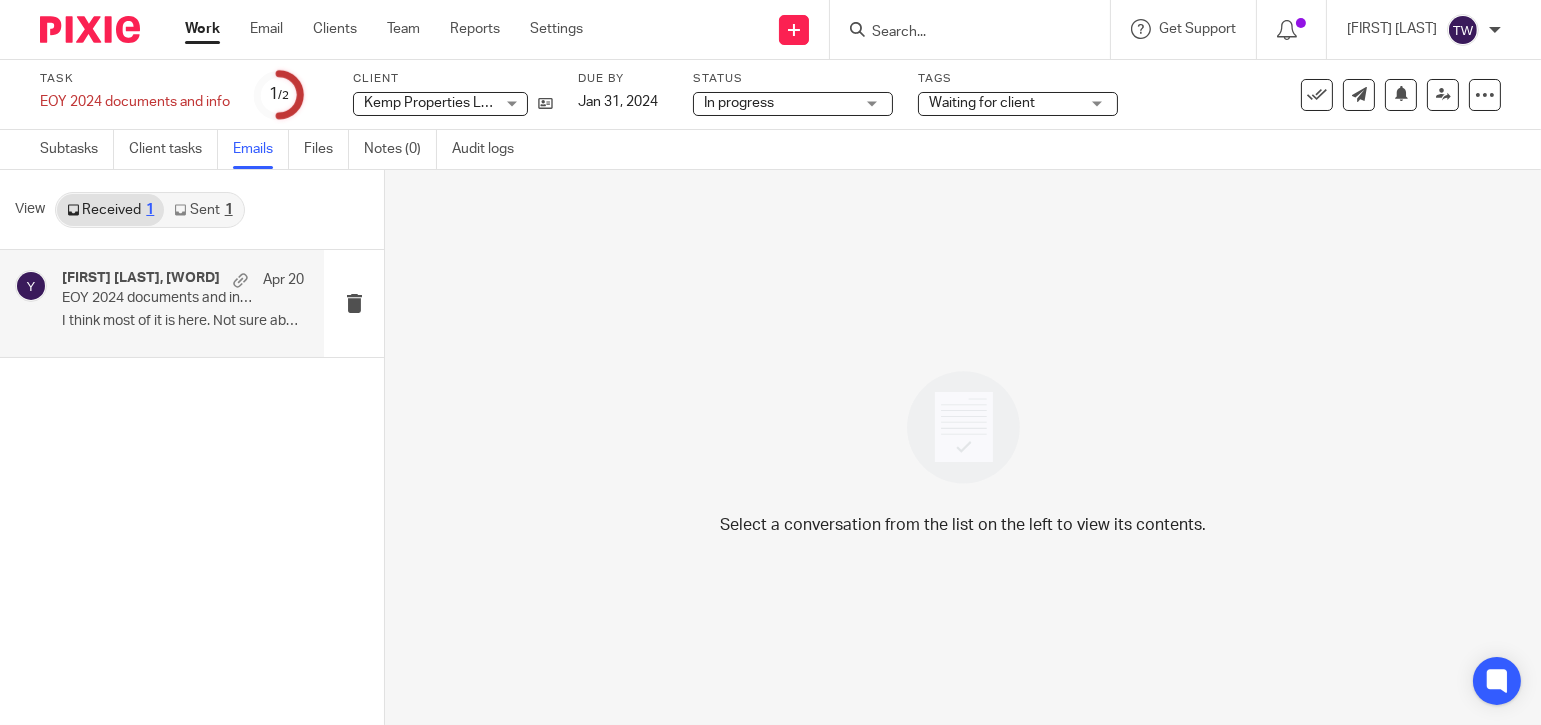 click on "EOY 2024 documents and info needed for tax time" at bounding box center (159, 298) 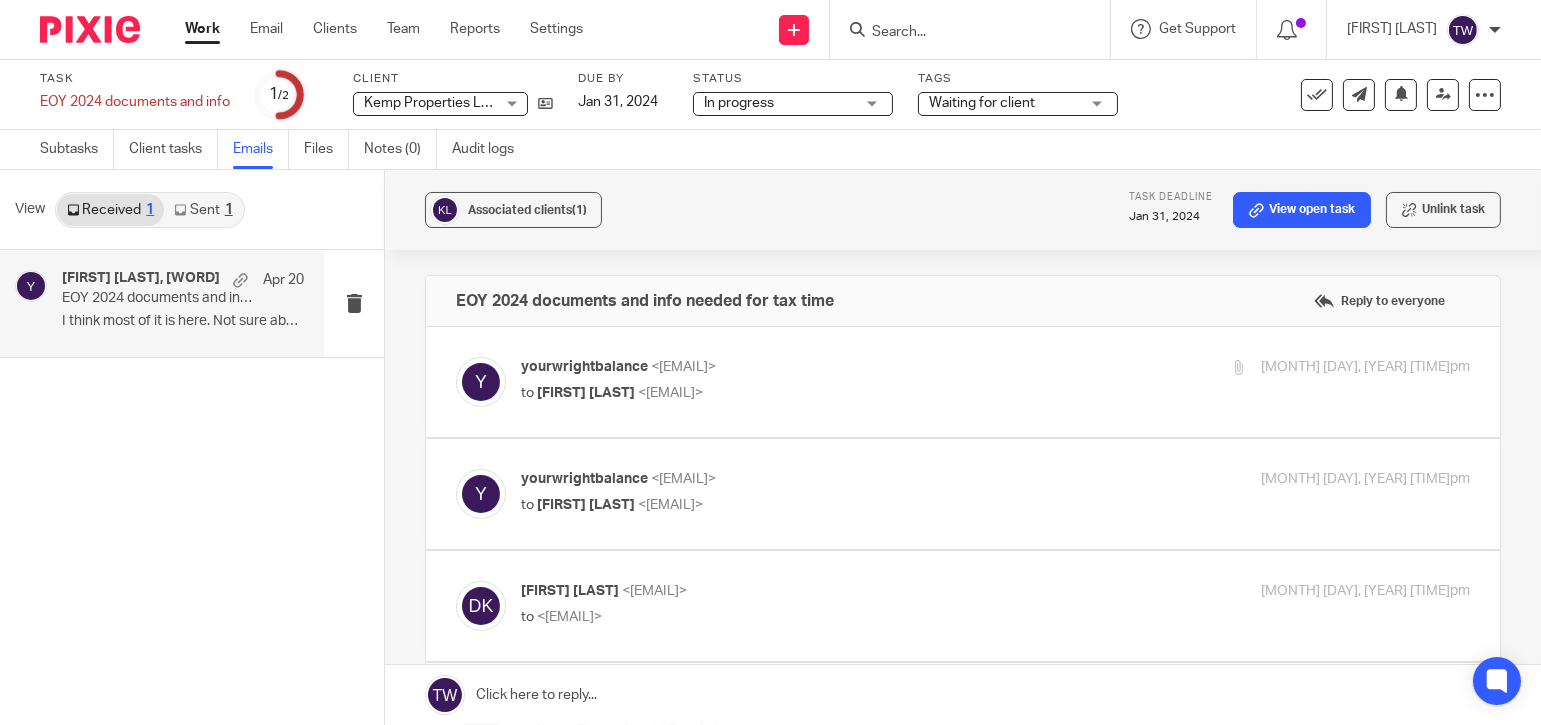 scroll, scrollTop: 0, scrollLeft: 0, axis: both 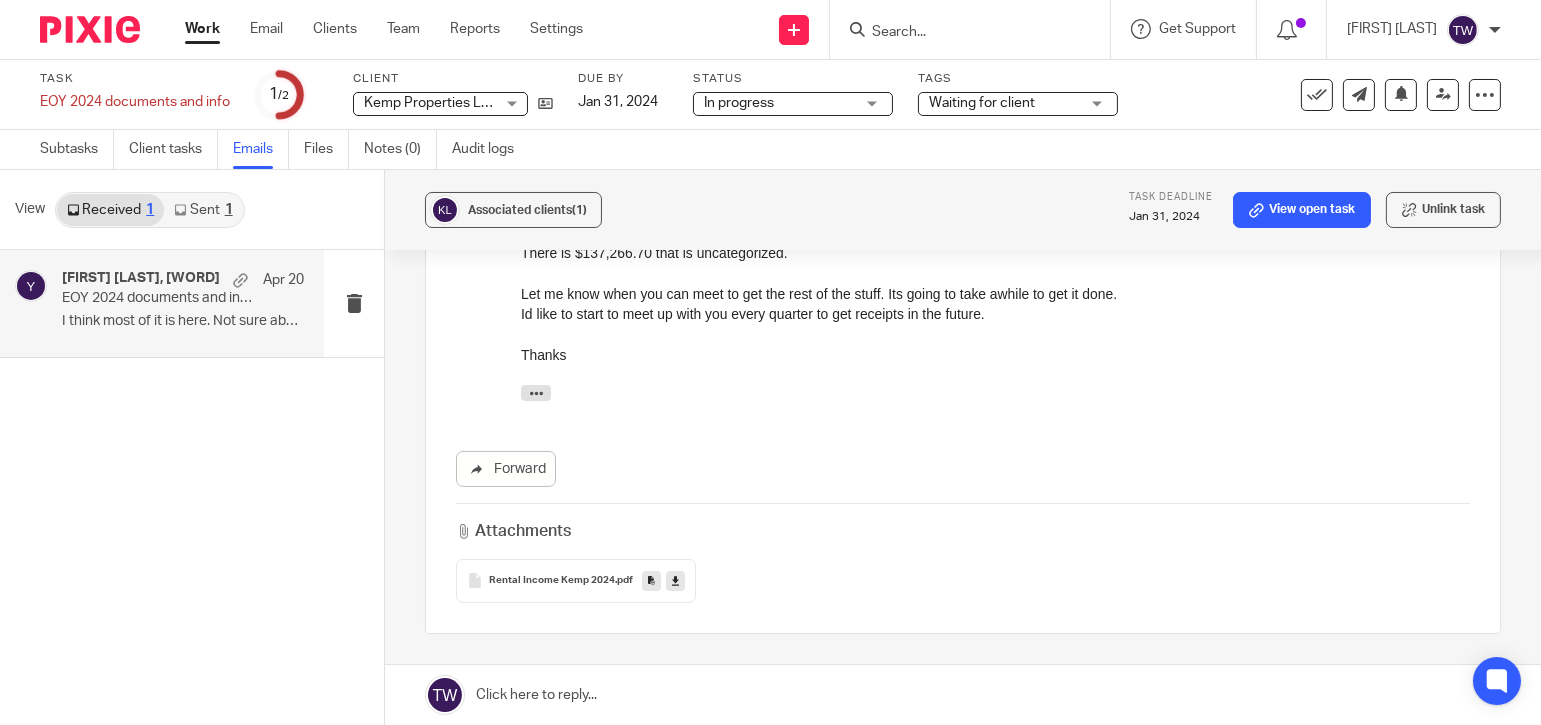 click on "Rental Income Kemp 2024" at bounding box center [552, 581] 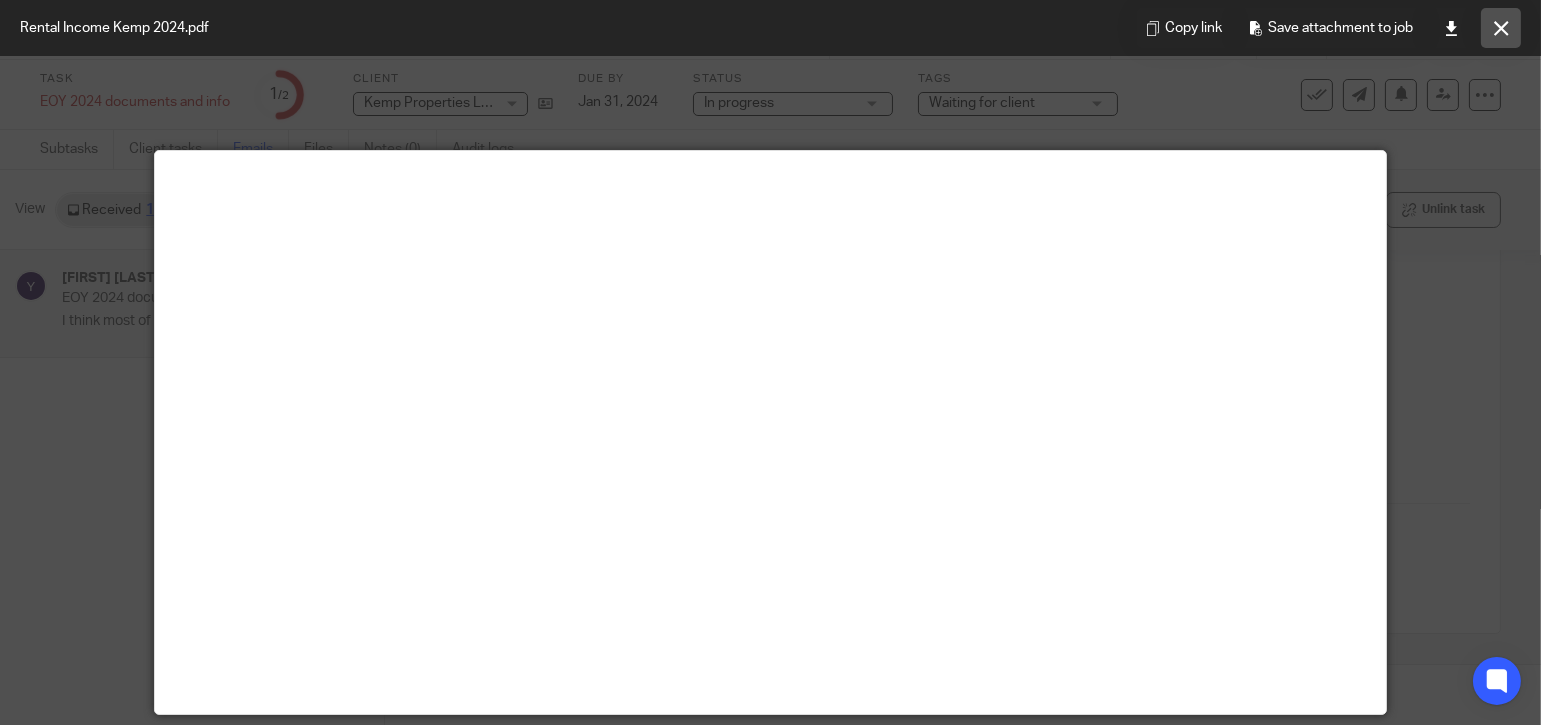 click at bounding box center [1501, 28] 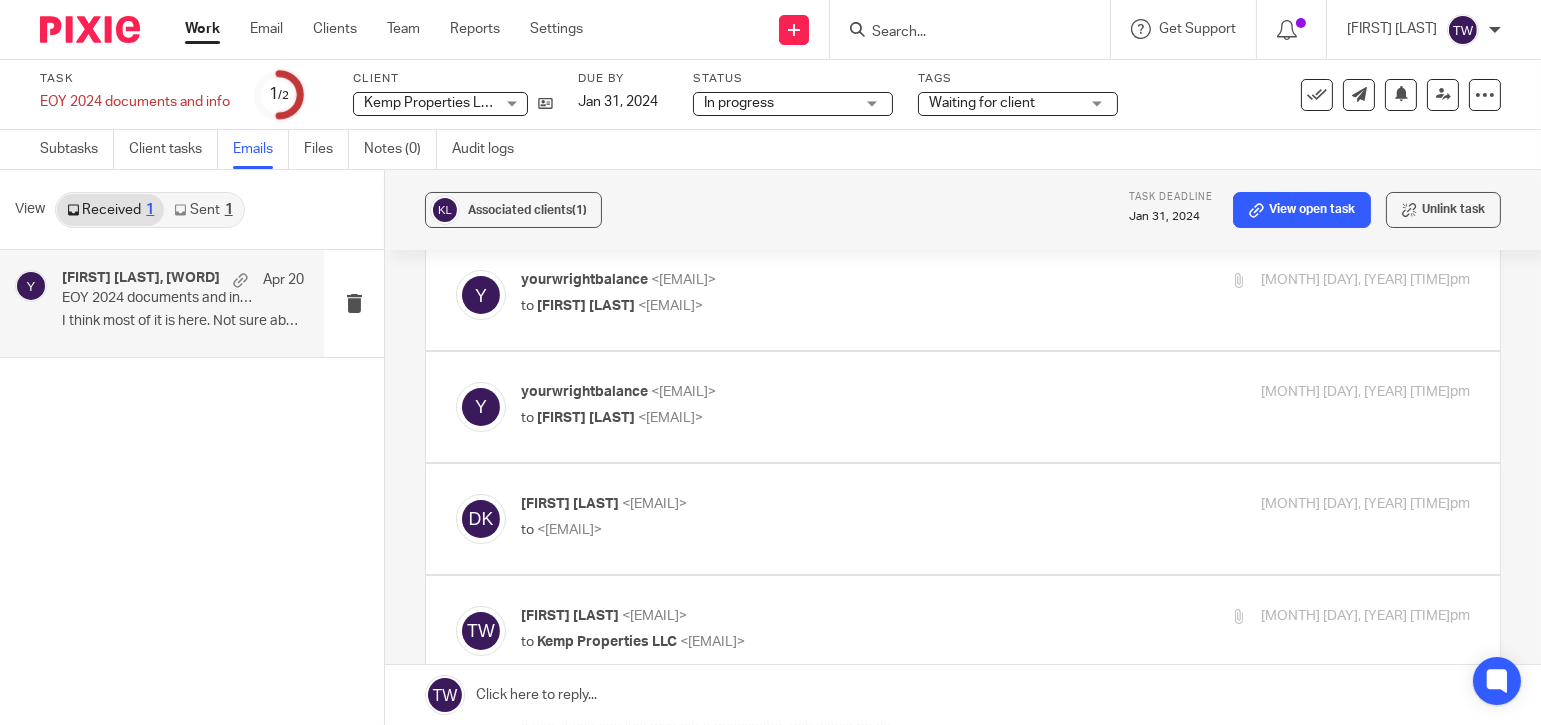 scroll, scrollTop: 41, scrollLeft: 0, axis: vertical 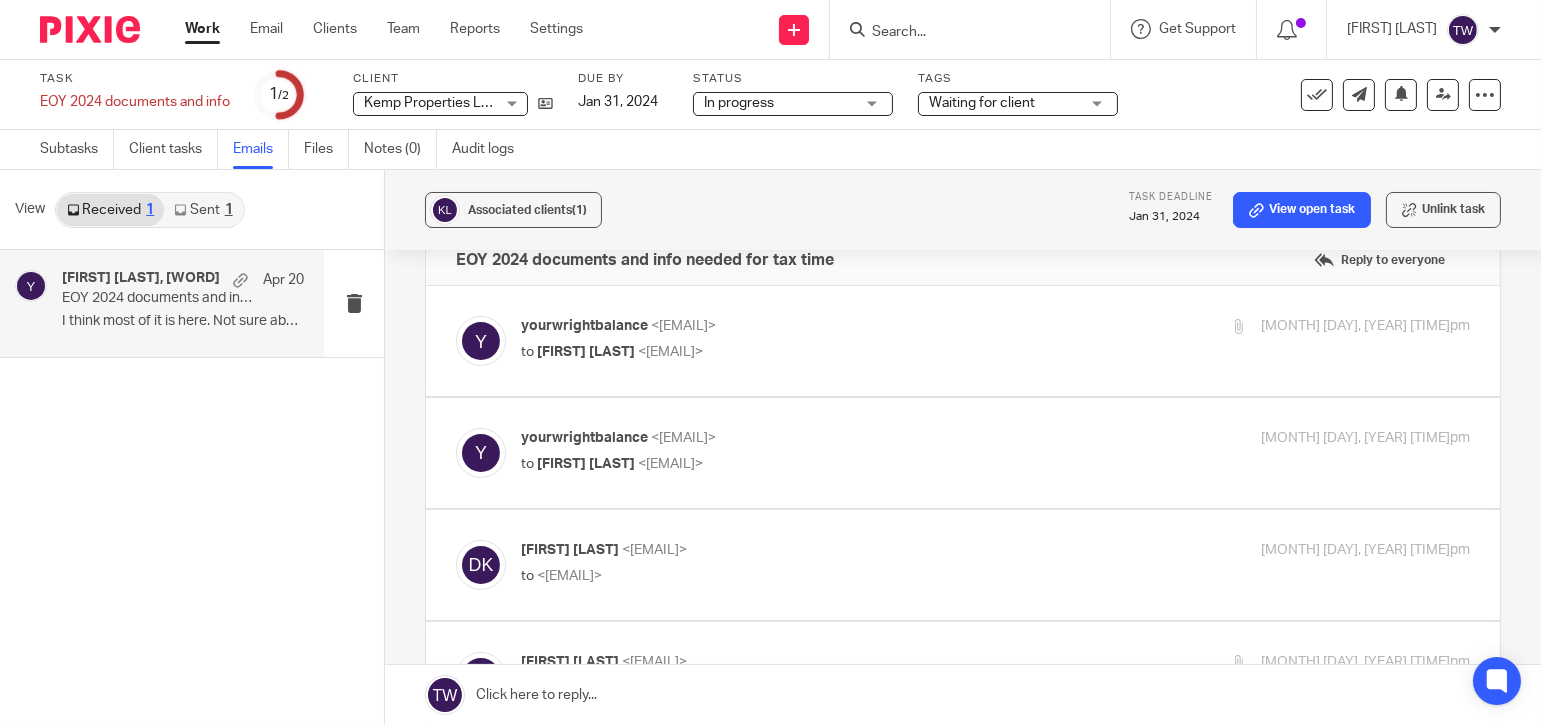 click on "[WORD]
<[EMAIL]>   to
[FIRST] [LAST]
<[EMAIL]>       [DATE] [TIME]pm" at bounding box center (995, 341) 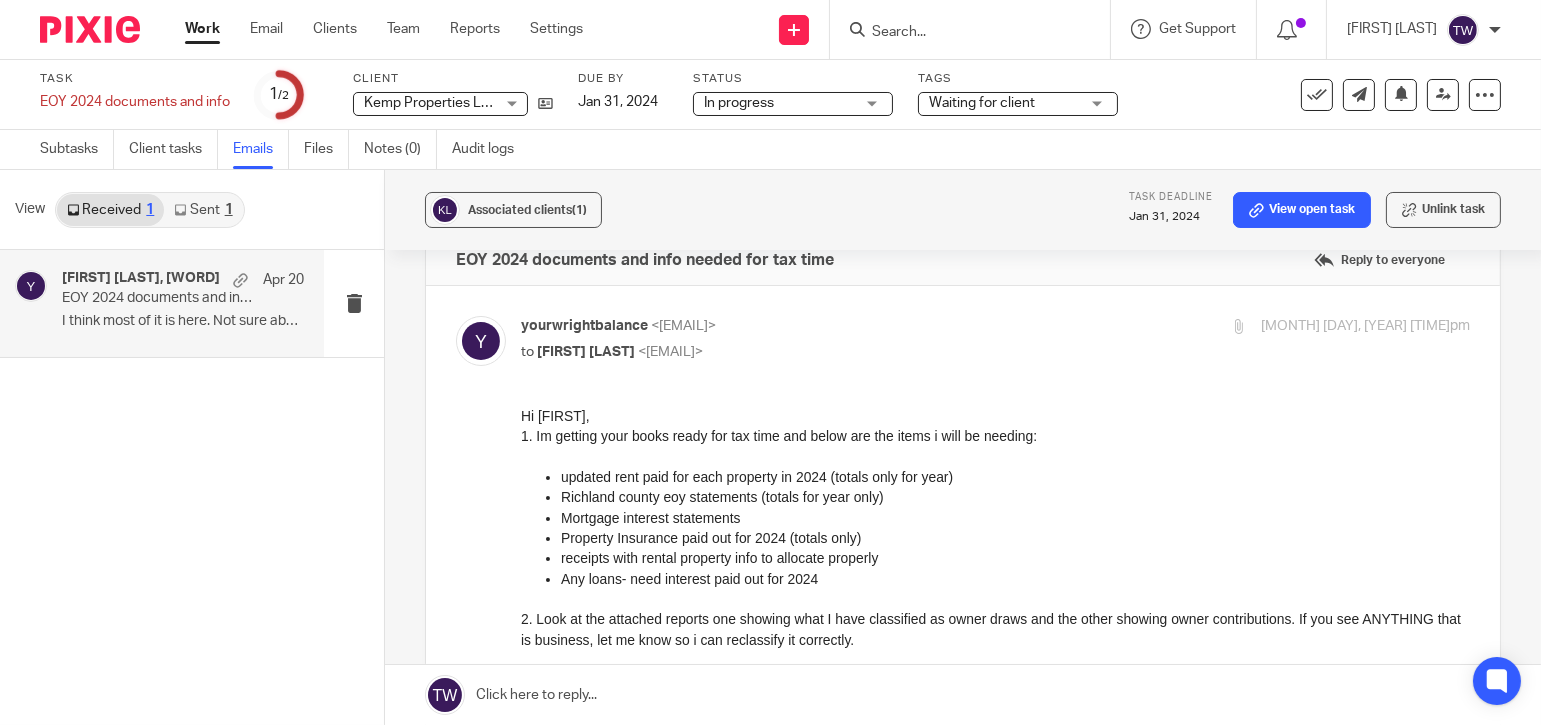 scroll, scrollTop: 0, scrollLeft: 0, axis: both 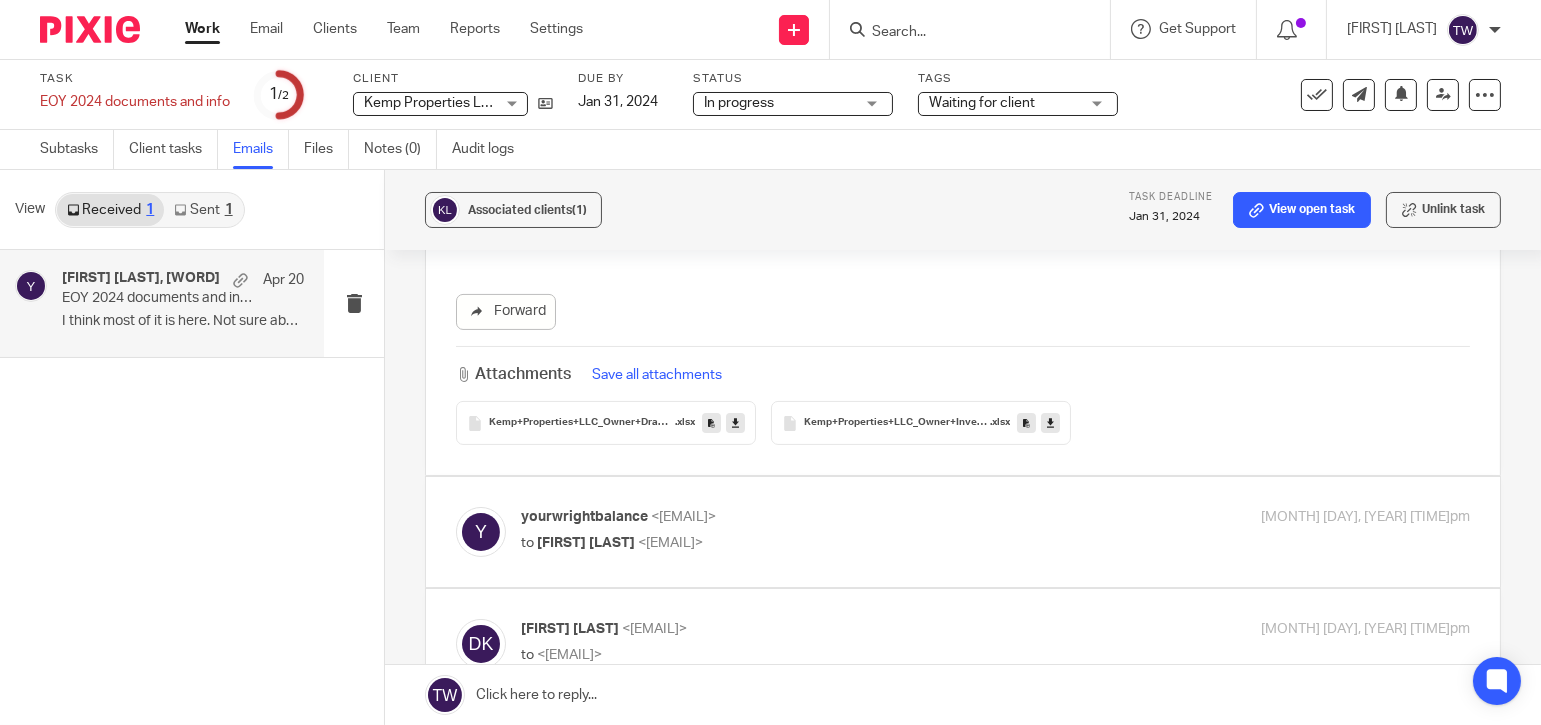 click on "to
[FIRST] [LAST]
<[EMAIL]>" at bounding box center [837, 543] 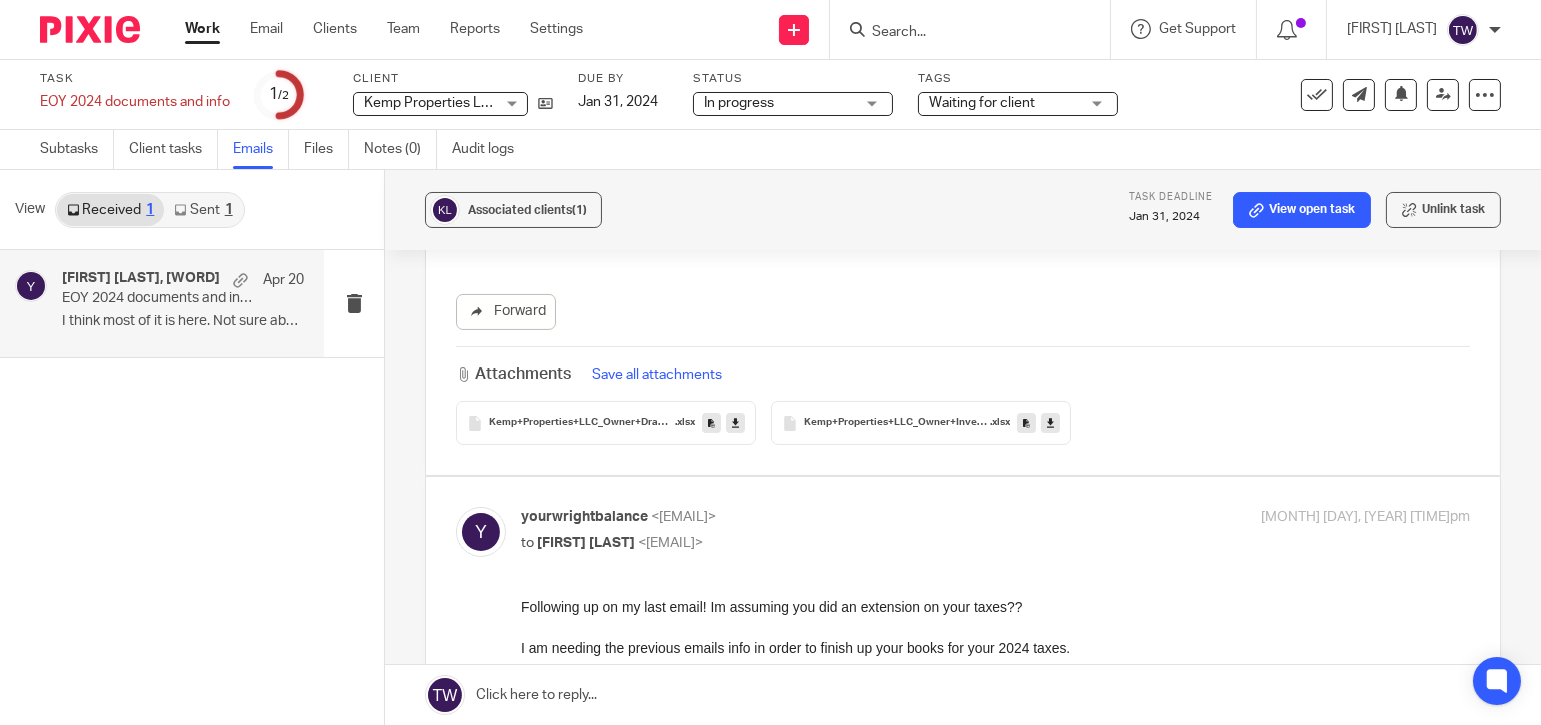 scroll, scrollTop: 0, scrollLeft: 0, axis: both 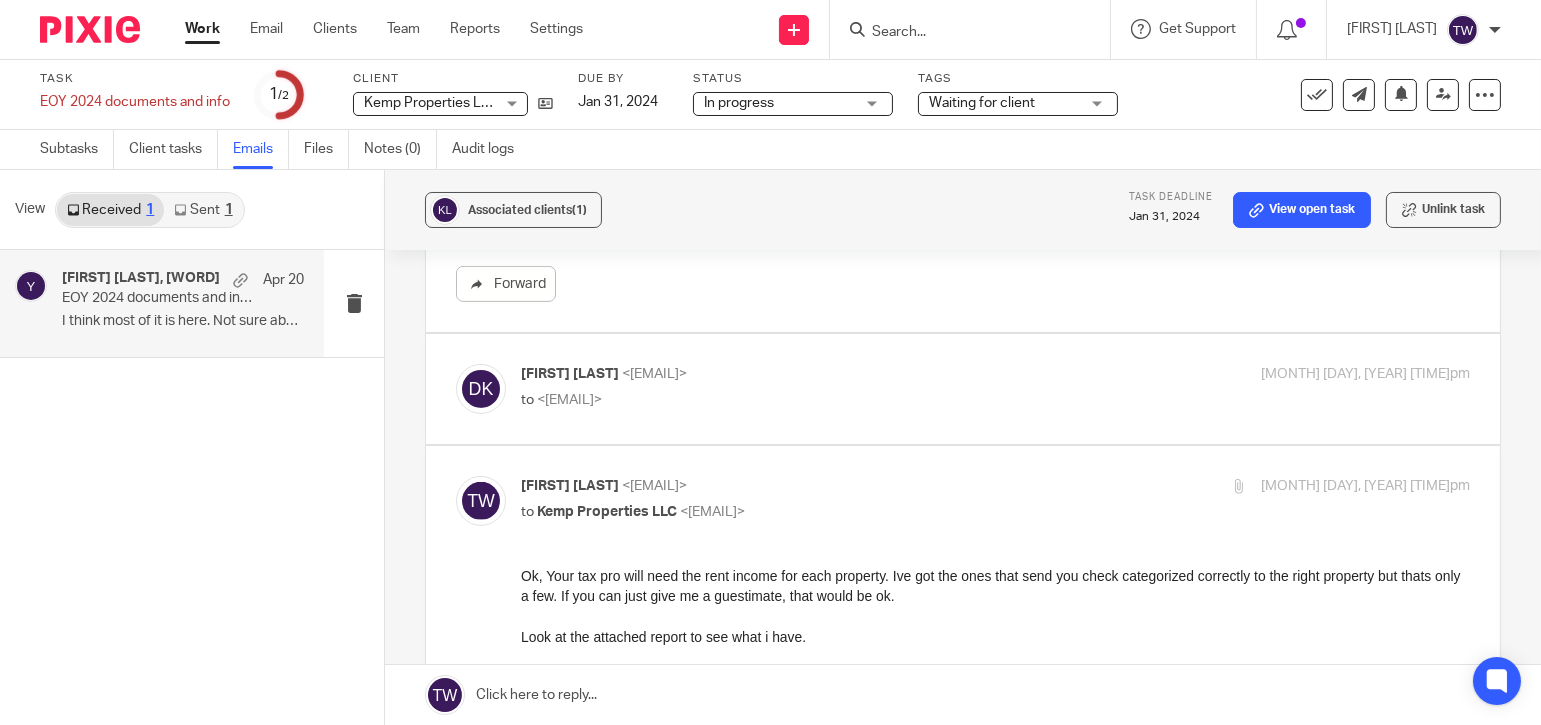 click on "[FIRST] [LAST]
<[EMAIL]>" at bounding box center (837, 374) 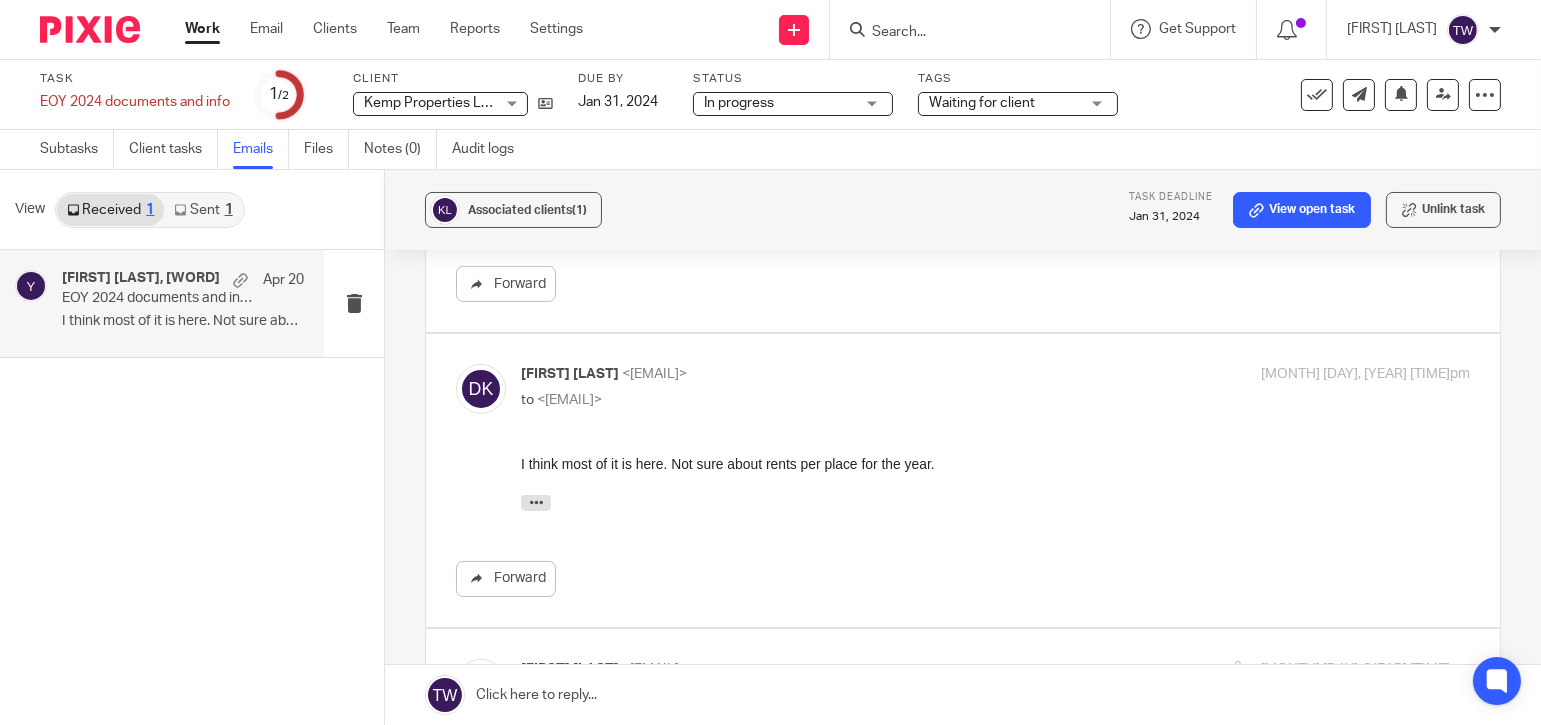 scroll, scrollTop: 0, scrollLeft: 0, axis: both 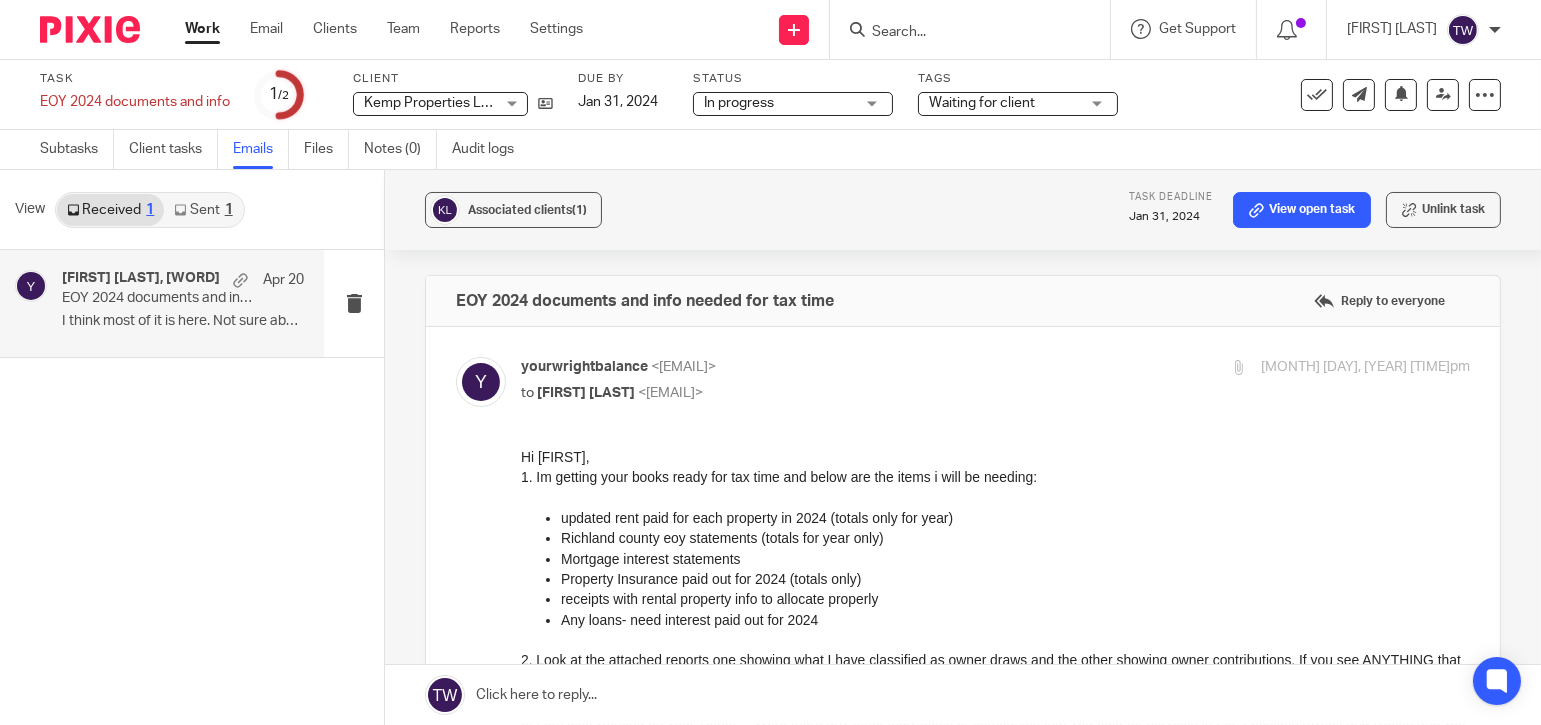 click on "EOY 2024 documents and info needed for tax time" at bounding box center (159, 298) 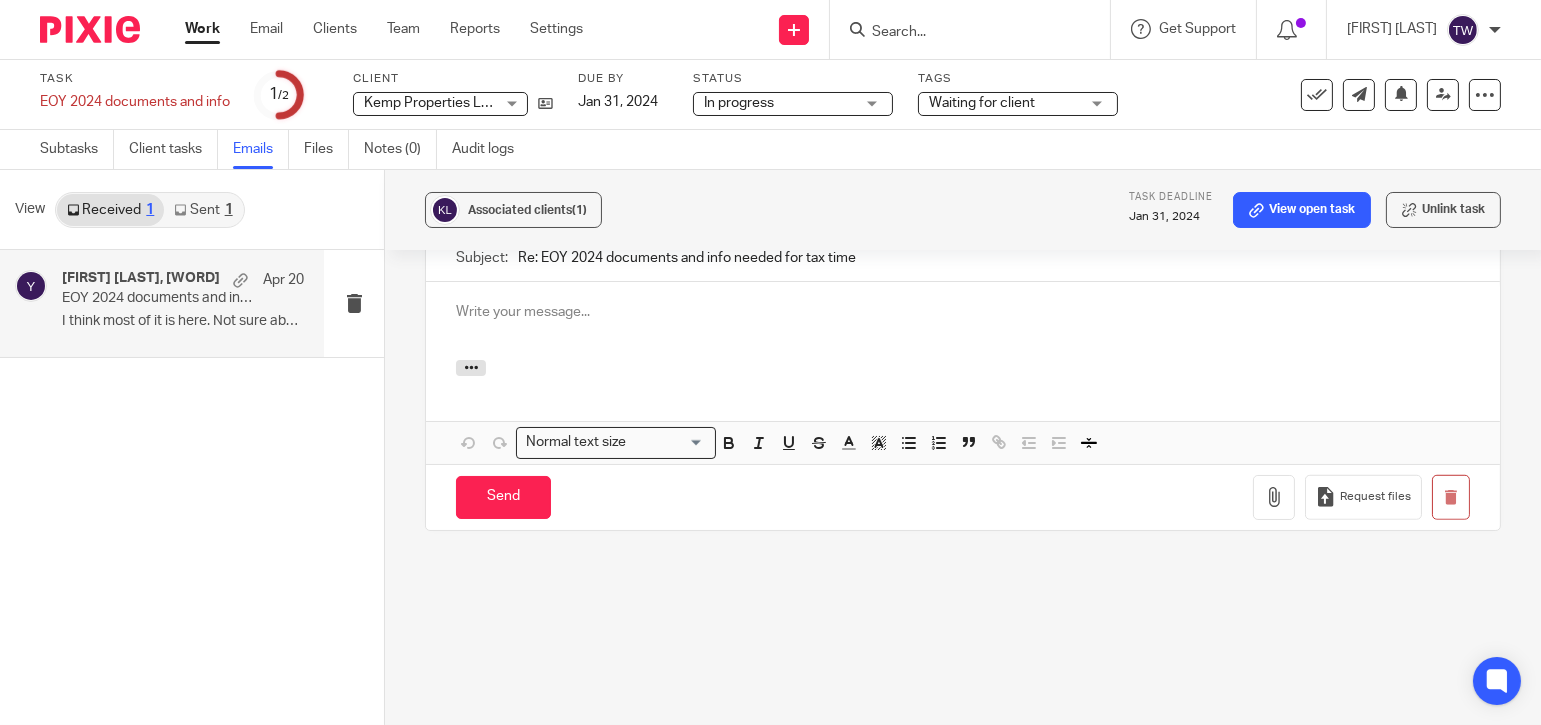scroll, scrollTop: 0, scrollLeft: 0, axis: both 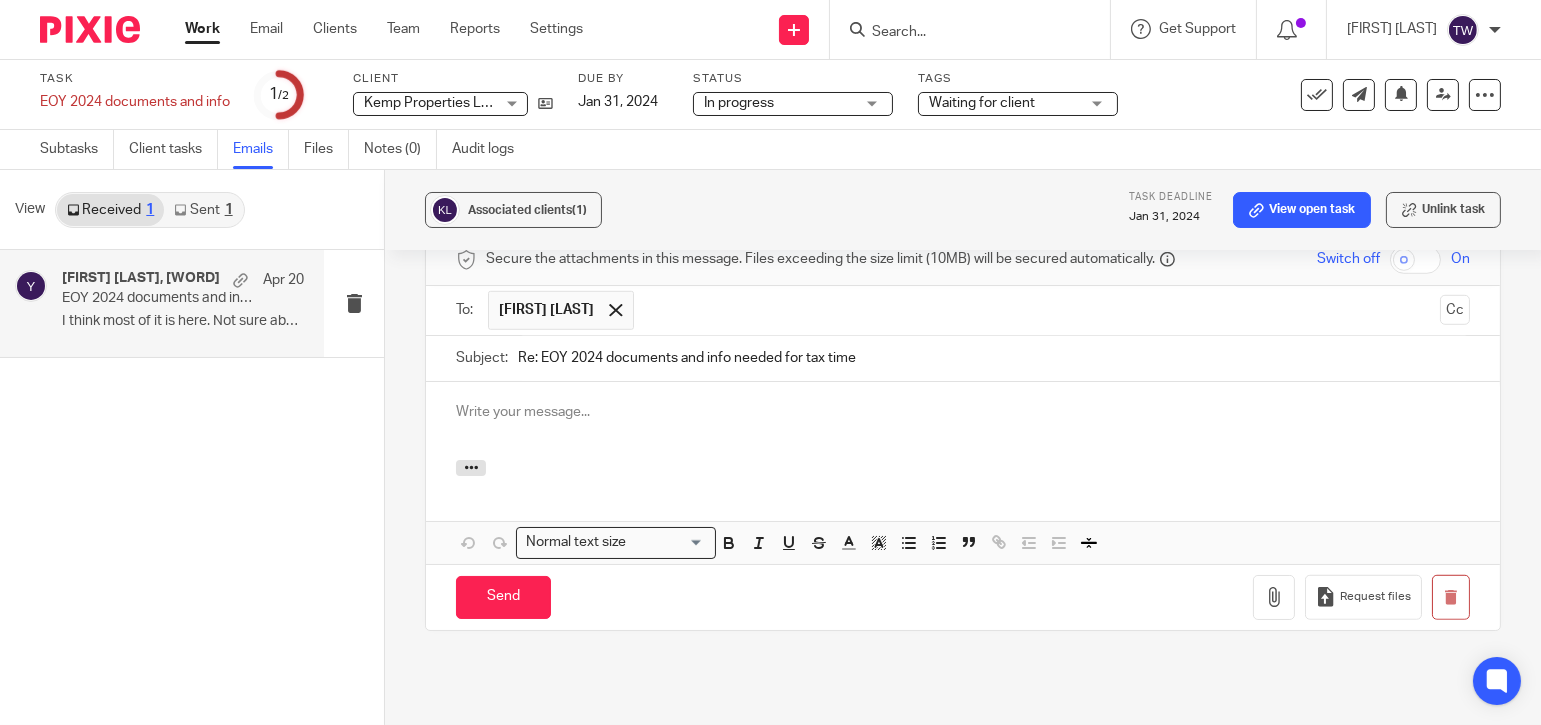 click at bounding box center [963, 412] 